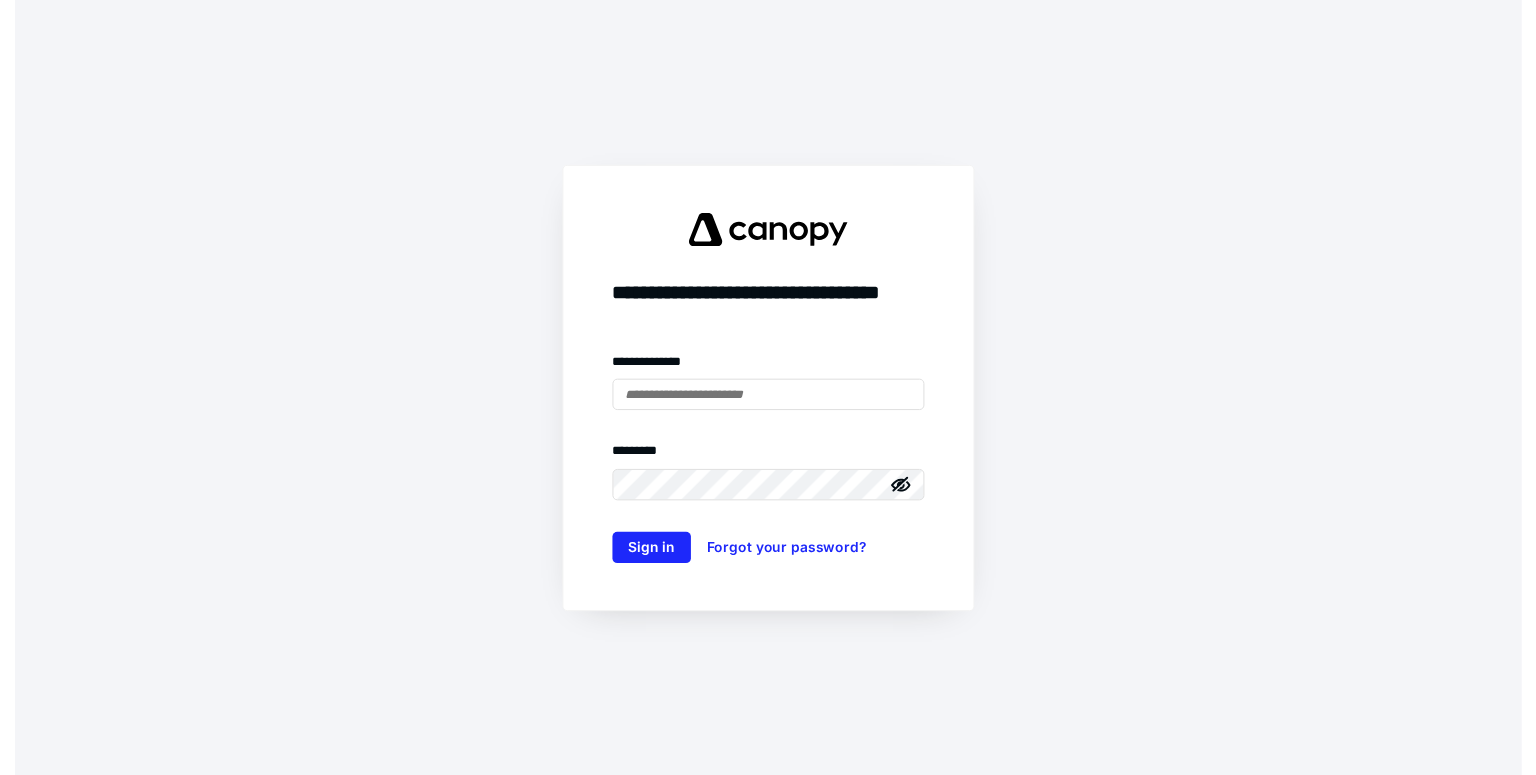 scroll, scrollTop: 0, scrollLeft: 0, axis: both 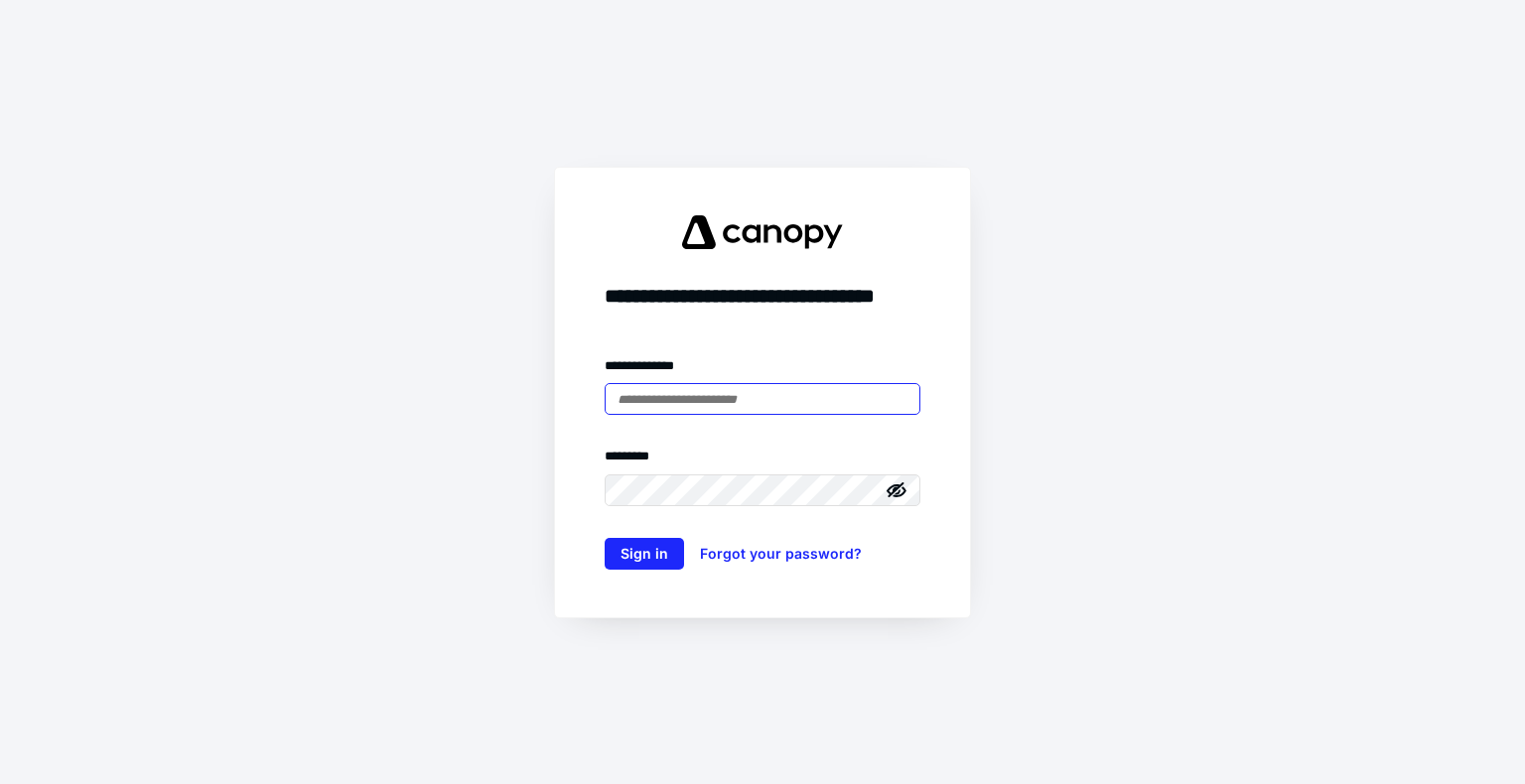 click at bounding box center [762, 399] 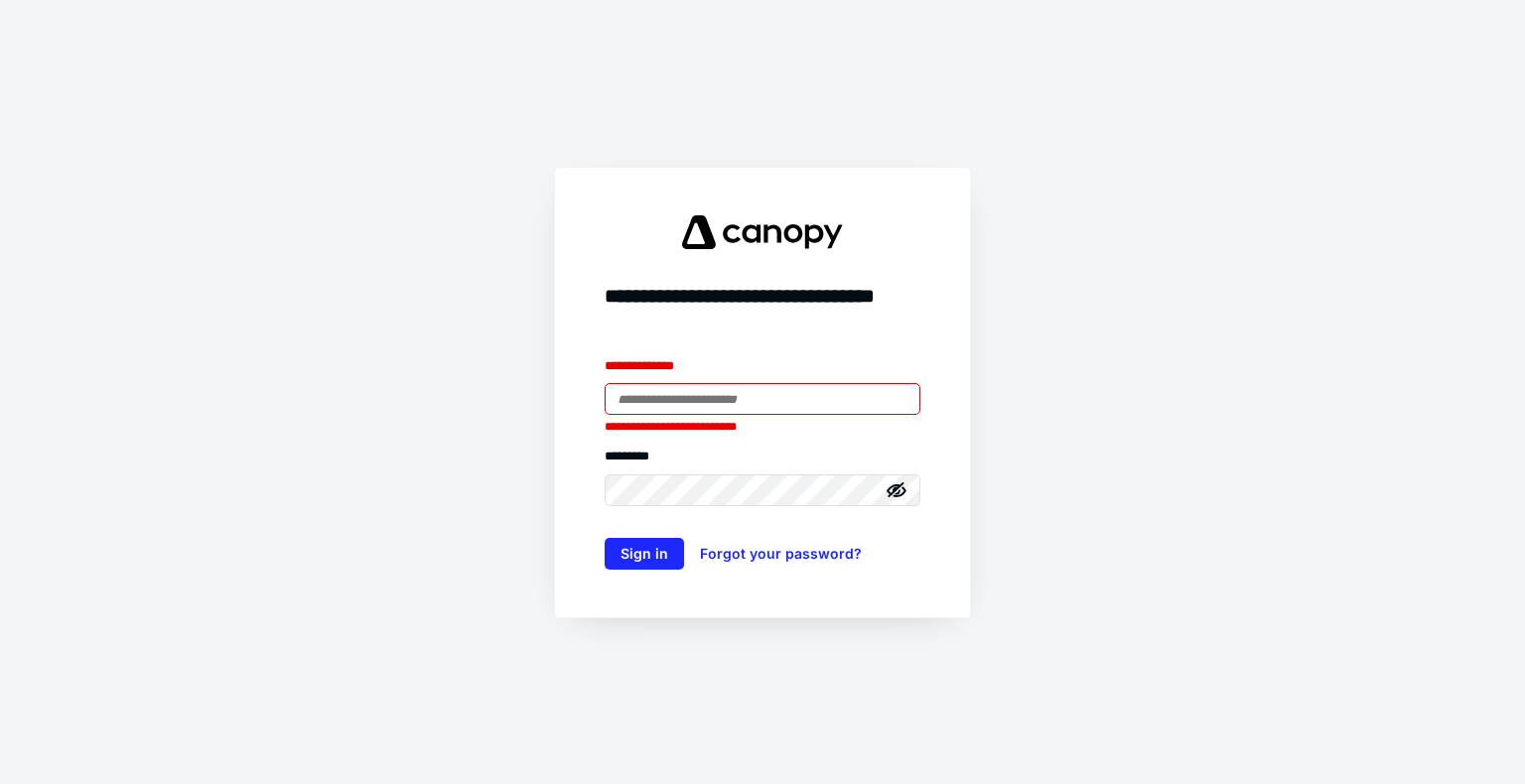type on "**********" 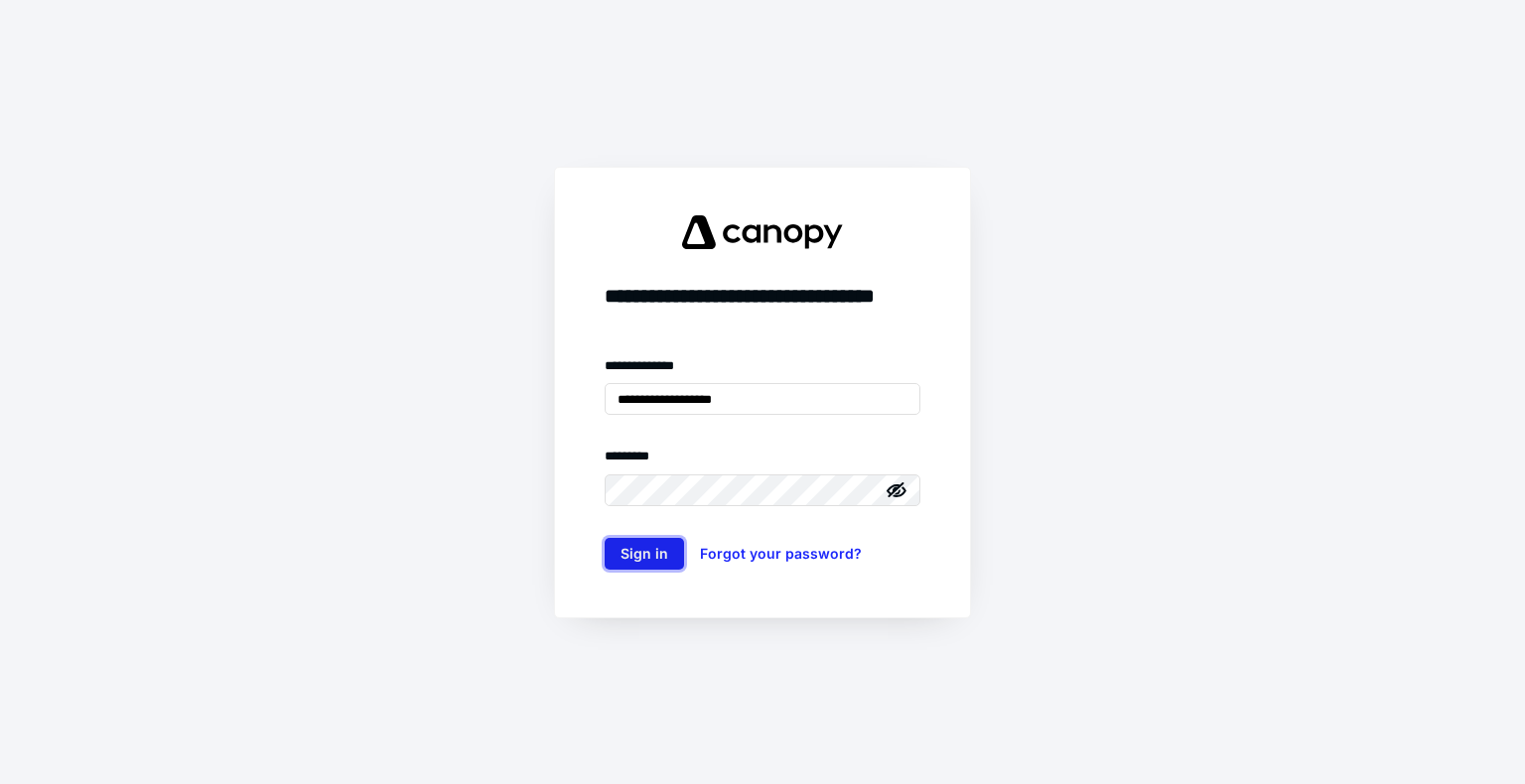 click on "Sign in" at bounding box center (644, 554) 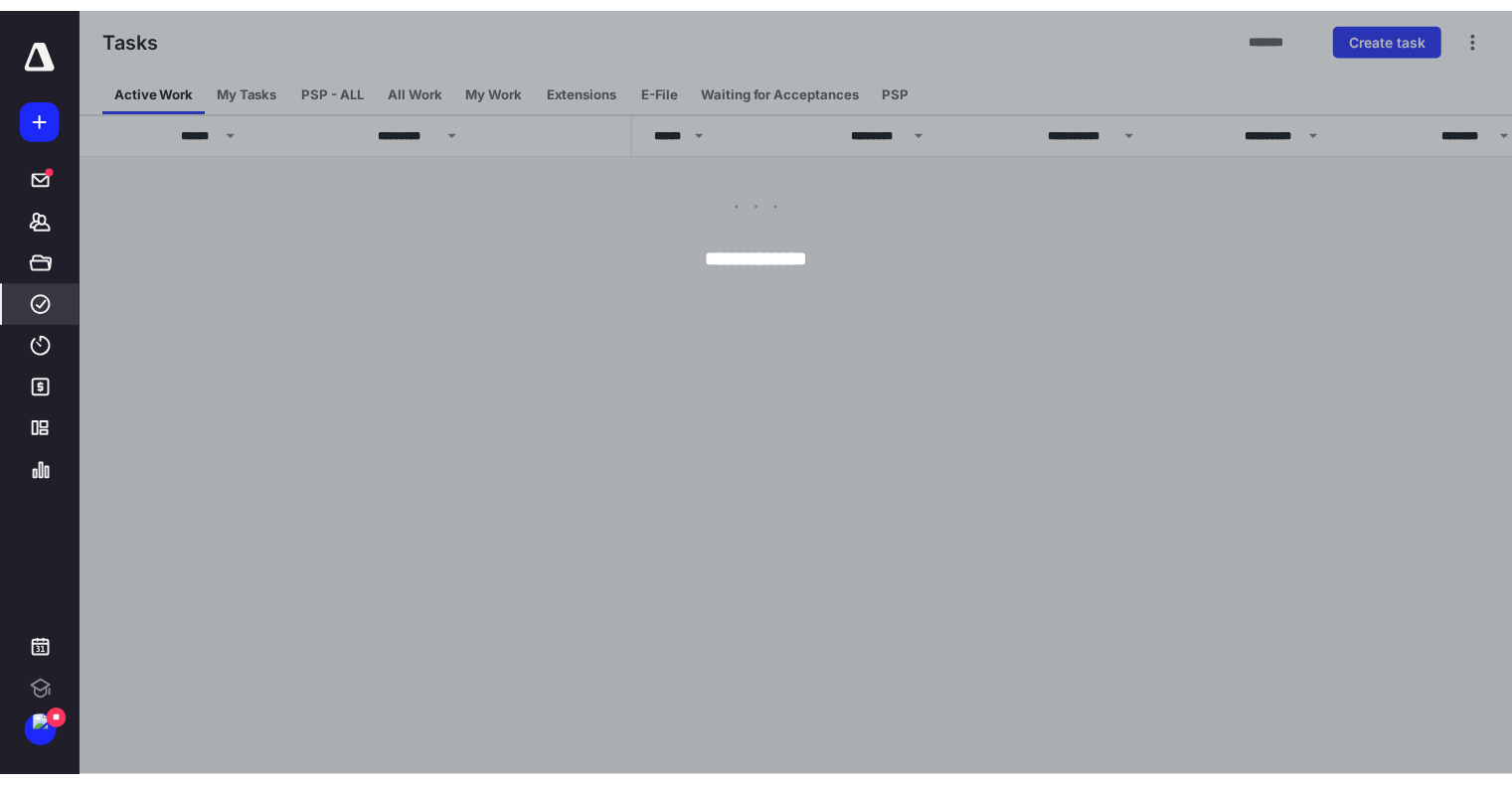 scroll, scrollTop: 0, scrollLeft: 0, axis: both 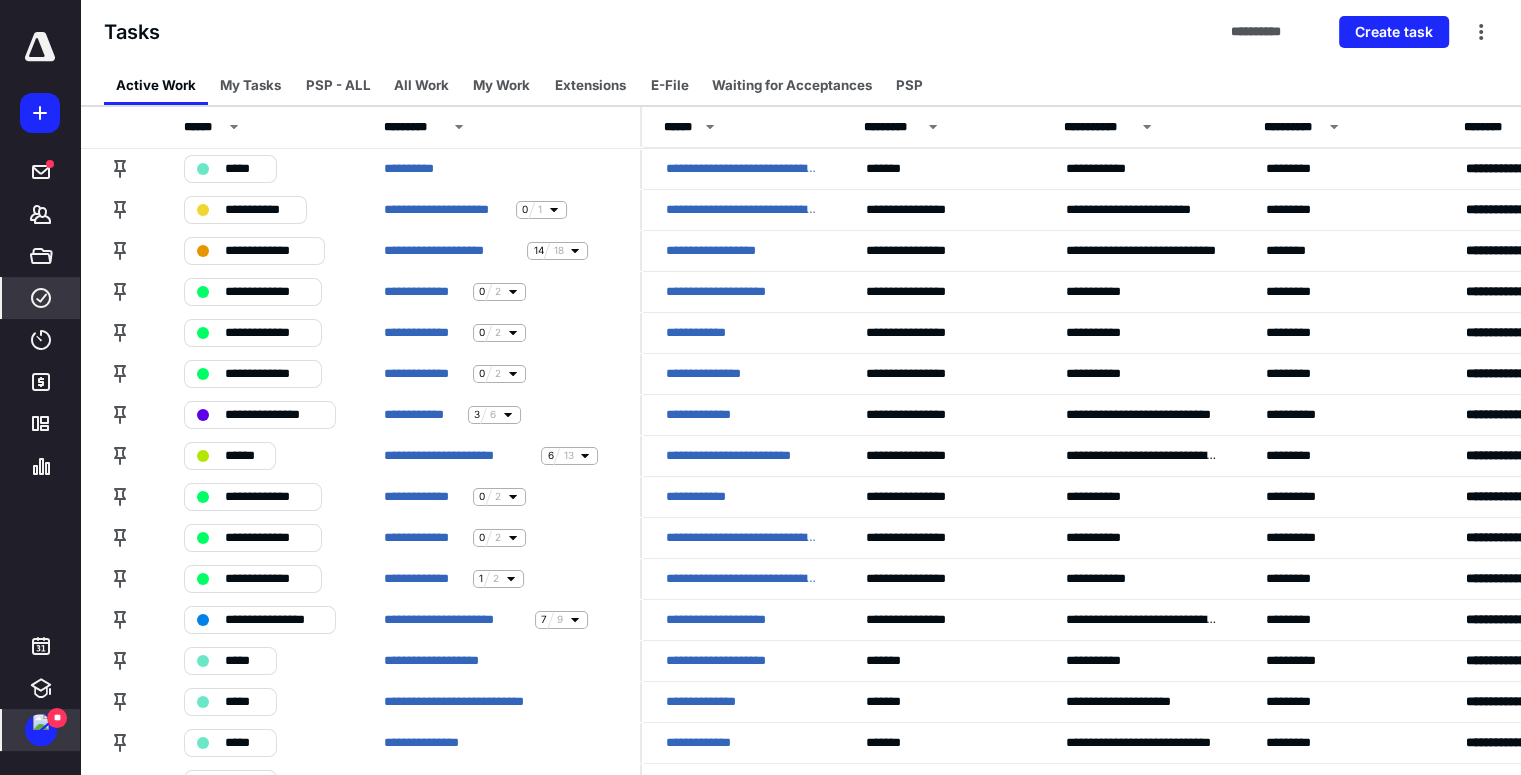 click at bounding box center (41, 722) 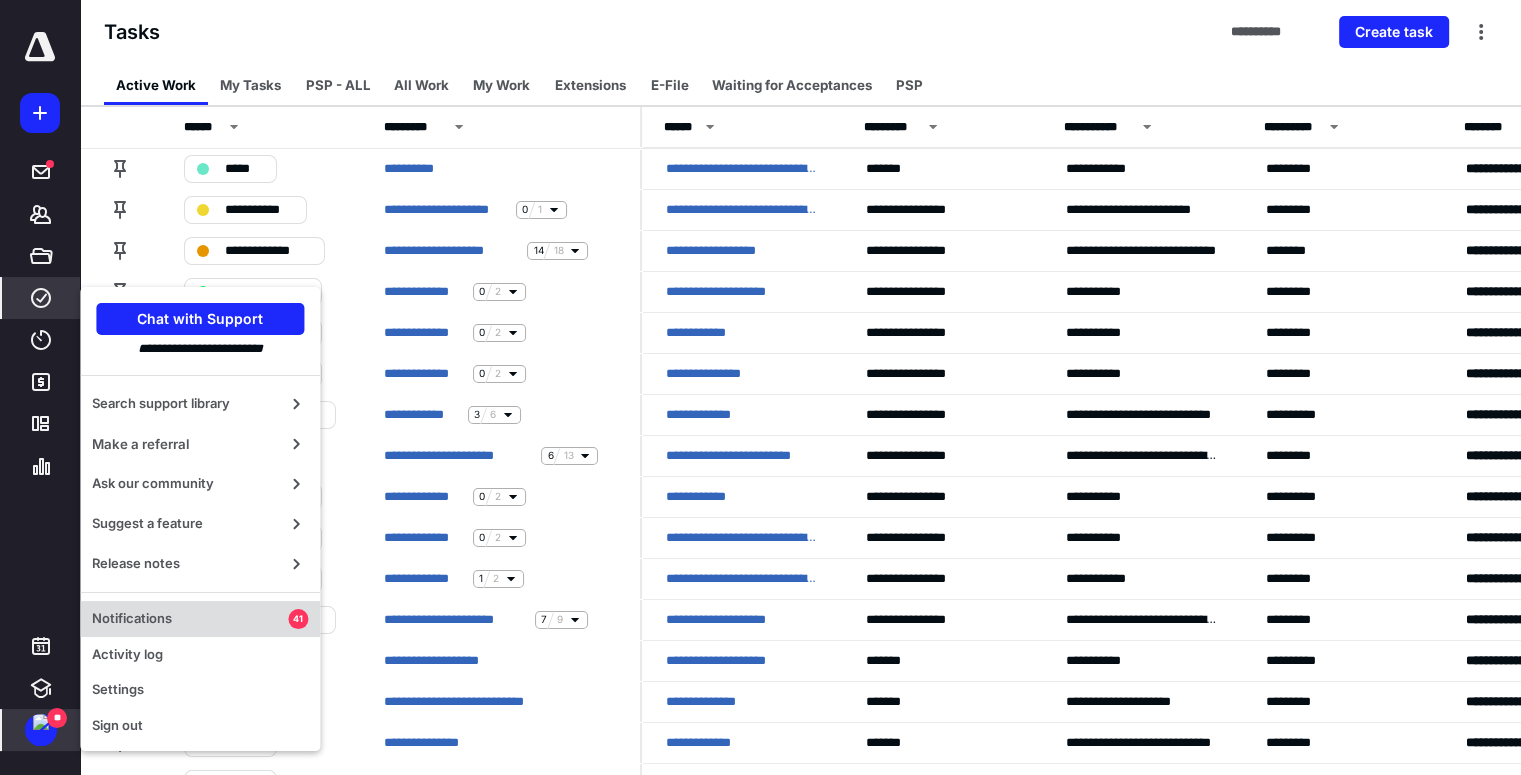 click on "Notifications" at bounding box center [190, 619] 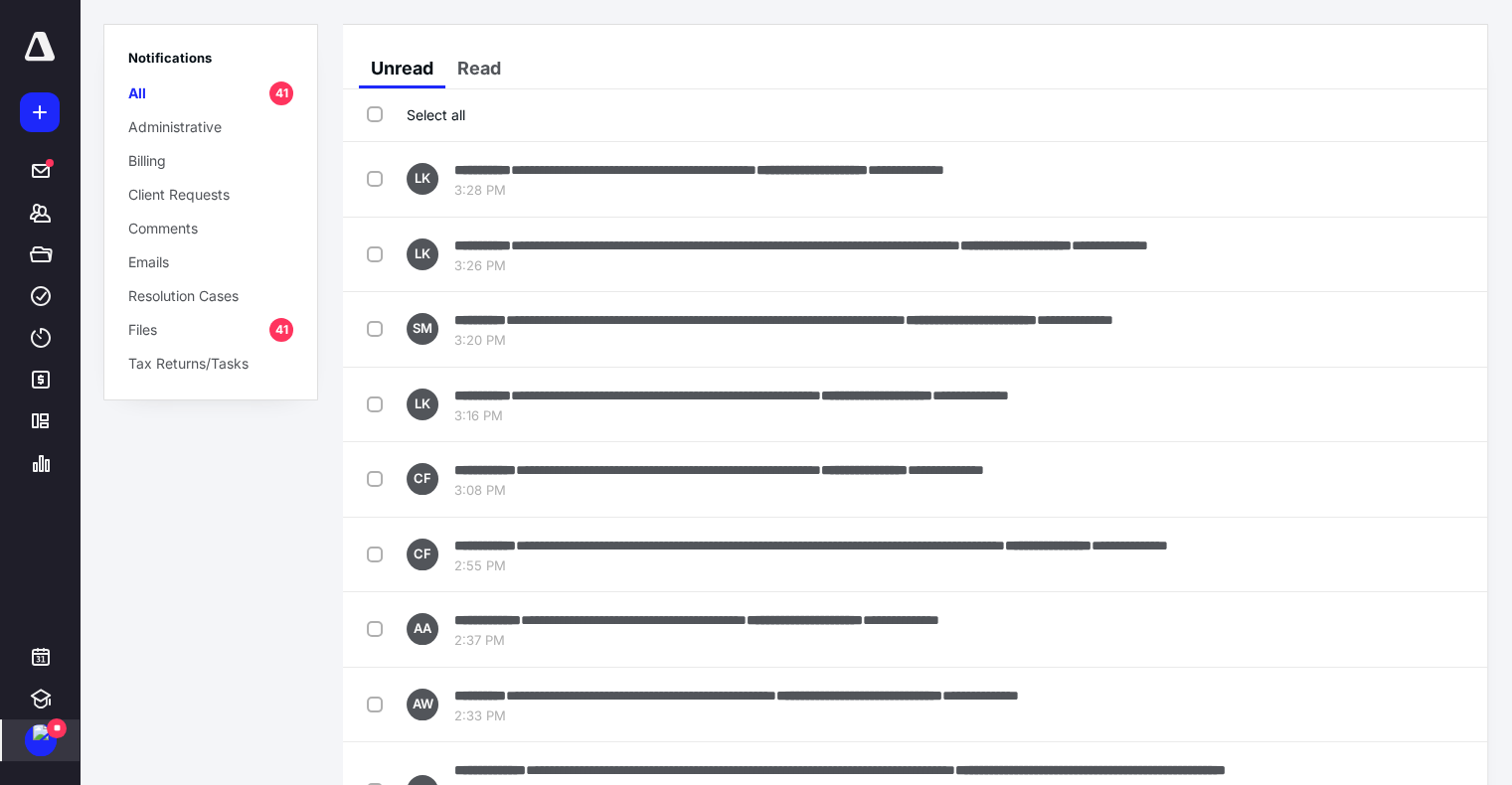 click on "Select all" at bounding box center (416, 114) 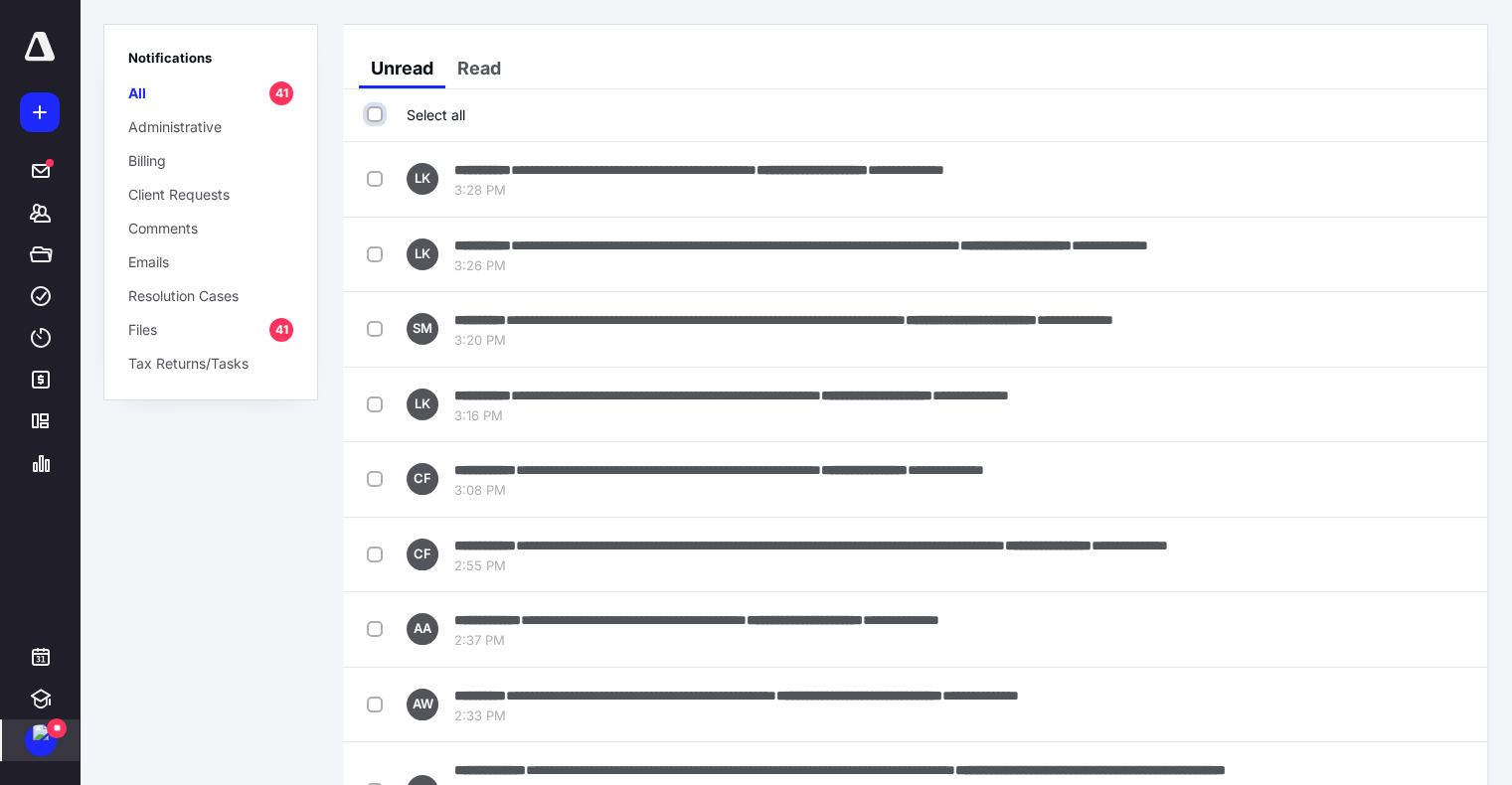 click on "Select all" at bounding box center [377, 114] 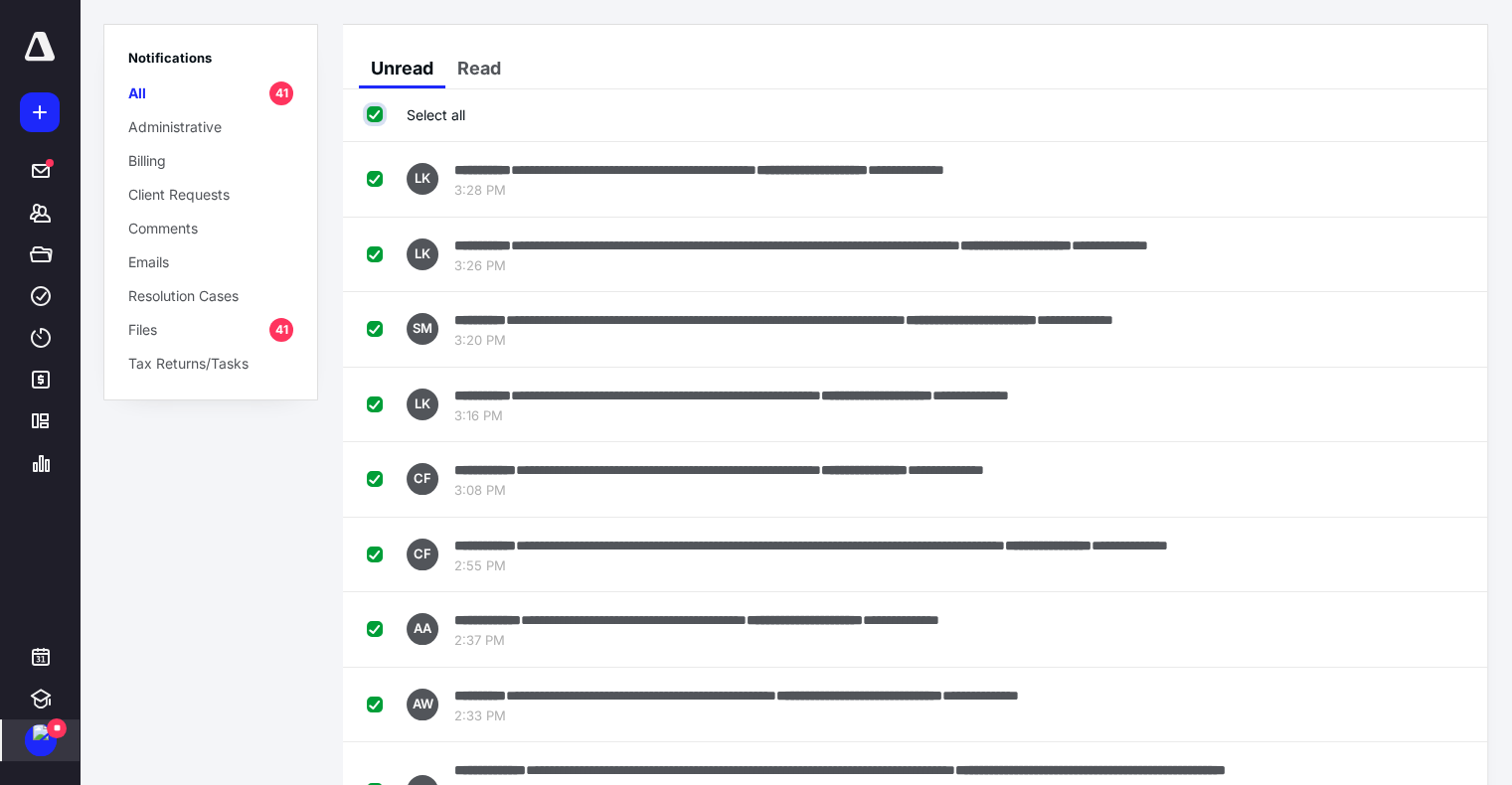 checkbox on "true" 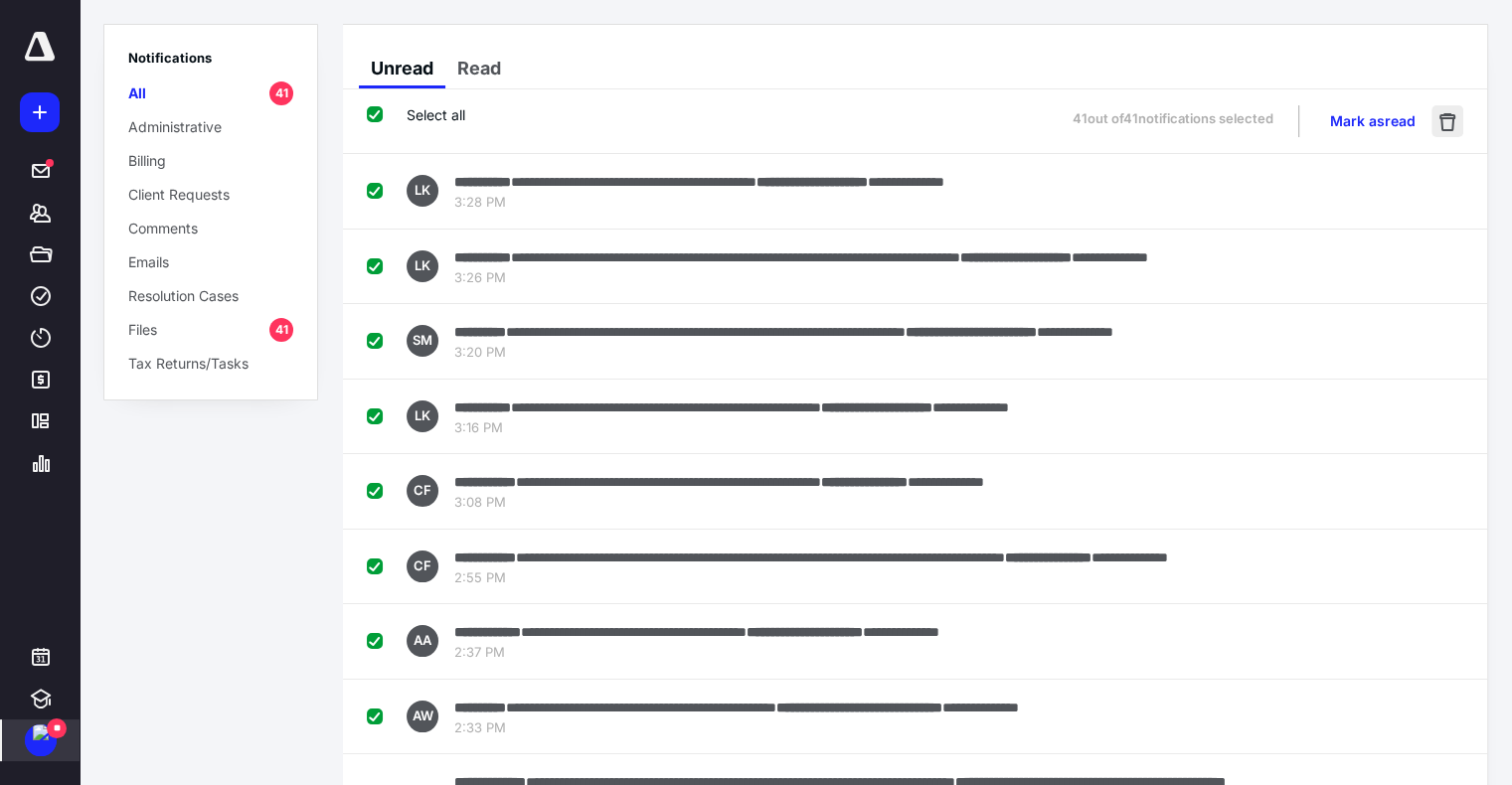 click at bounding box center (1447, 121) 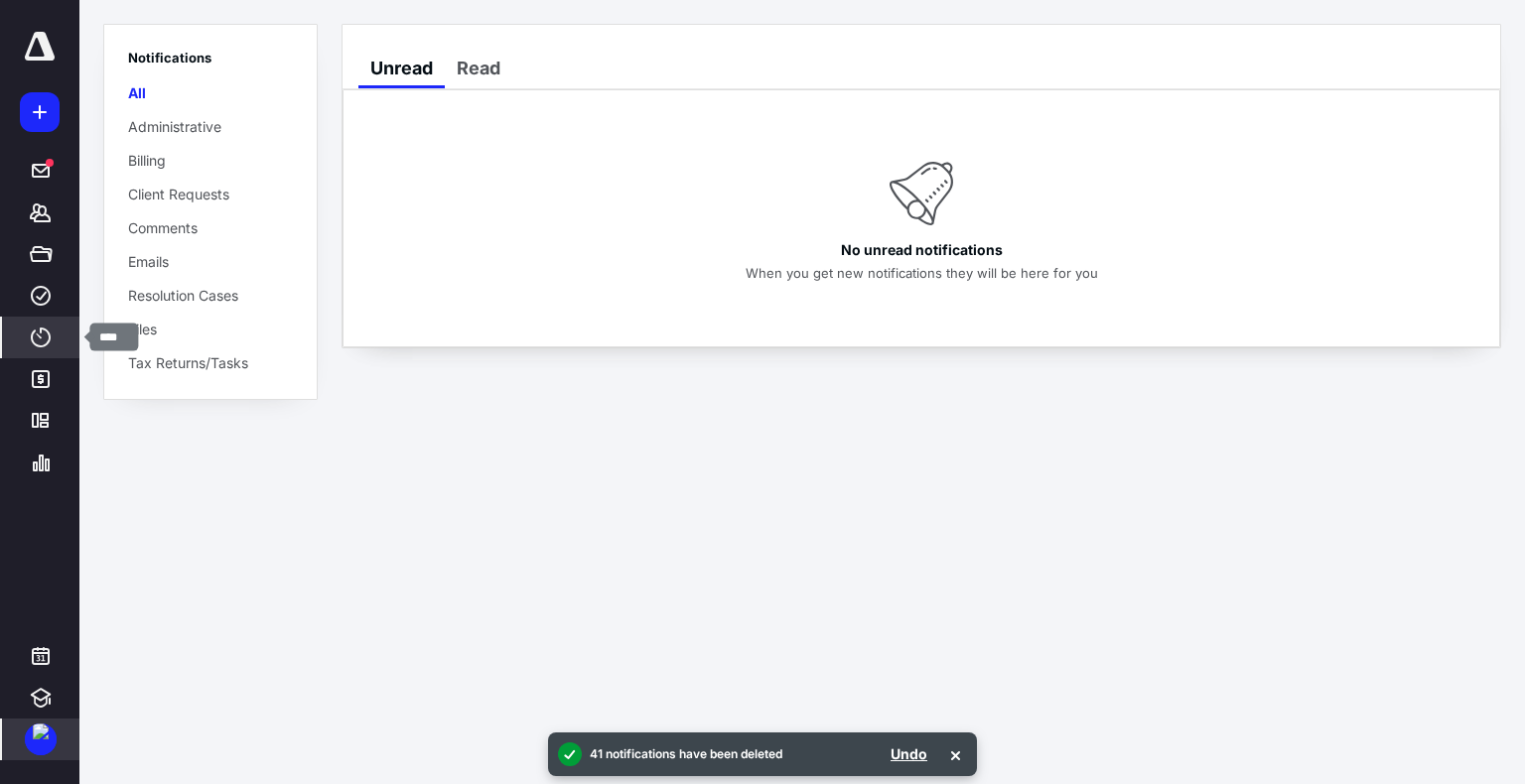 click 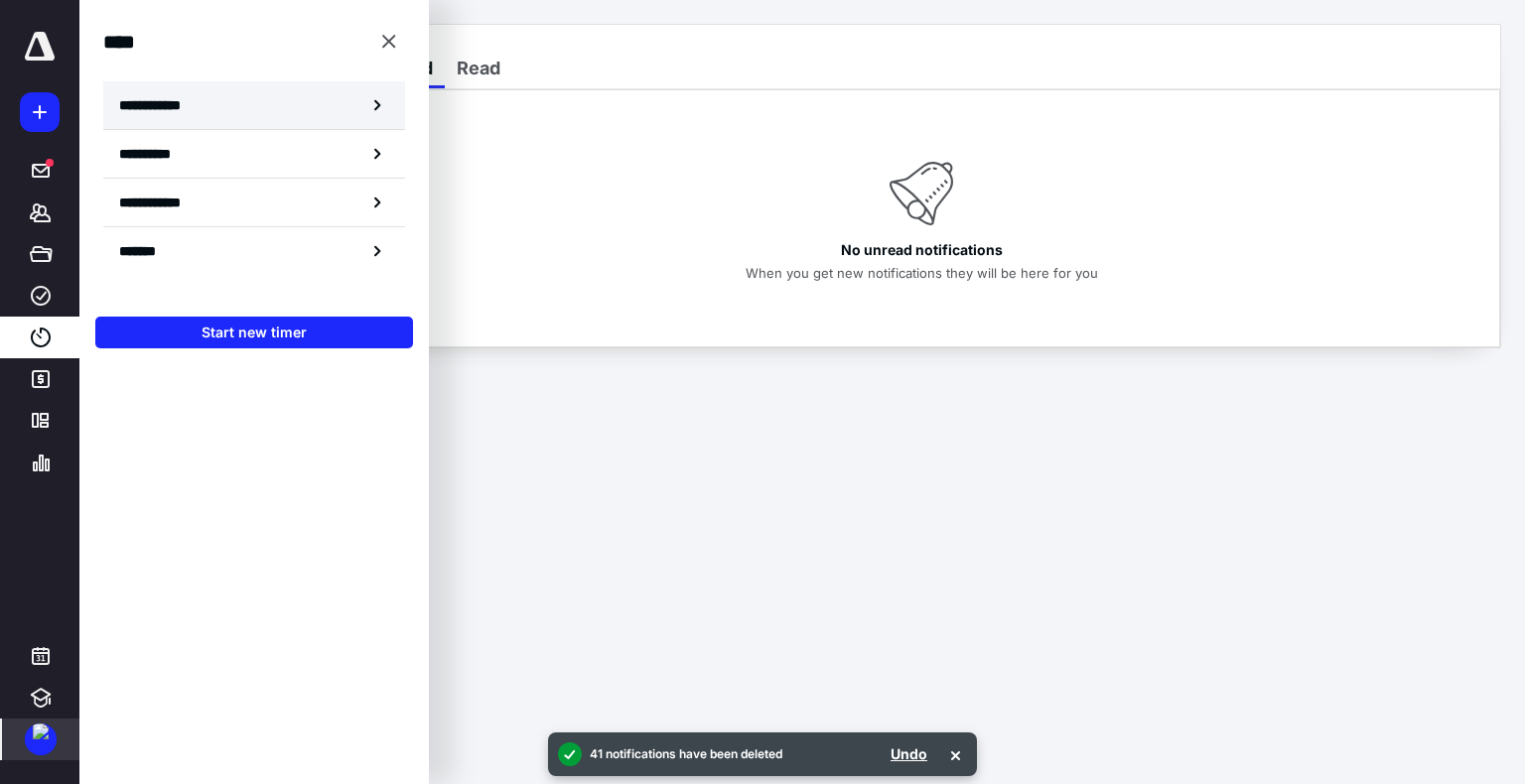 click on "**********" at bounding box center [254, 105] 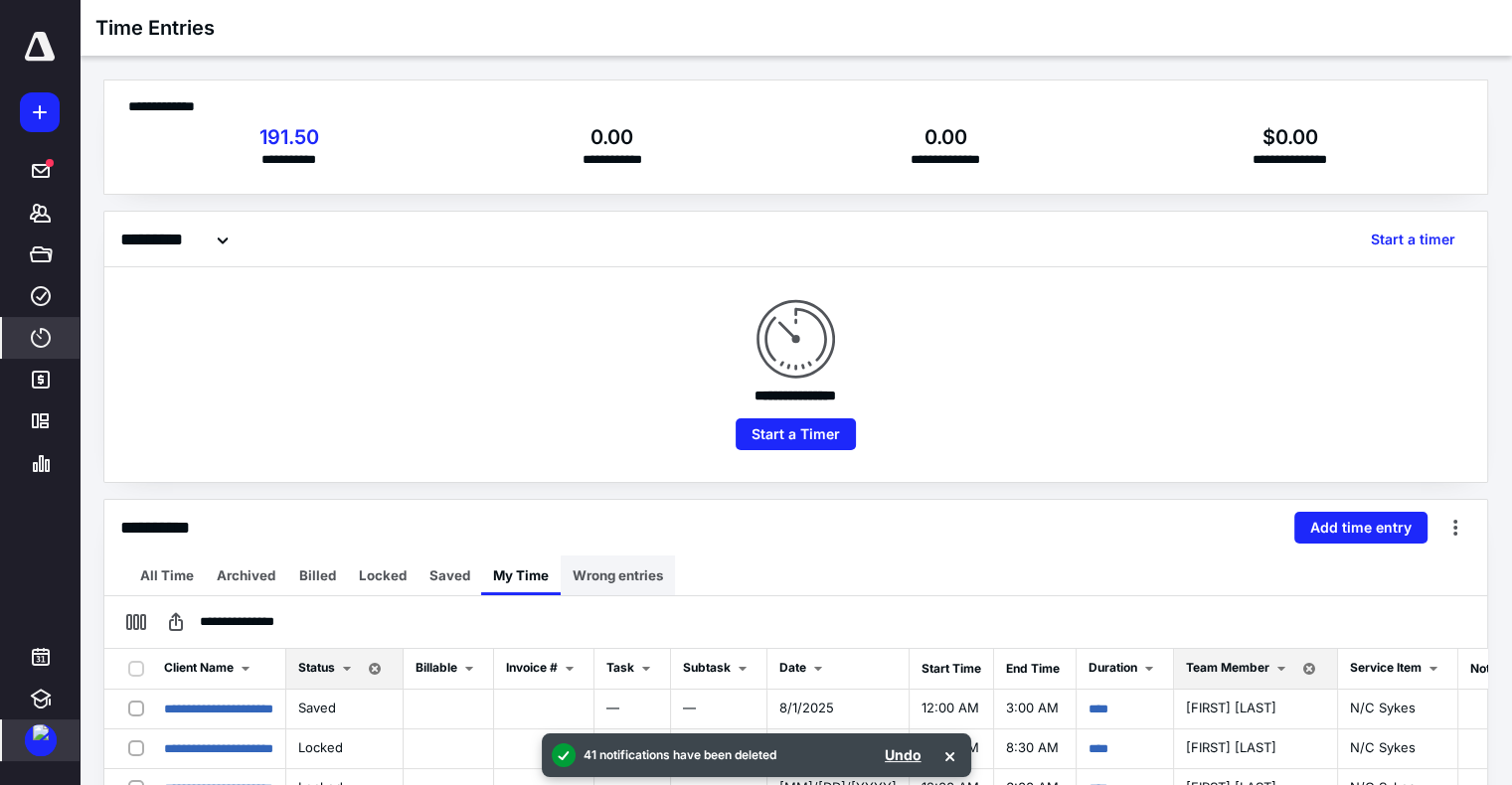 click on "Wrong entries" at bounding box center (617, 575) 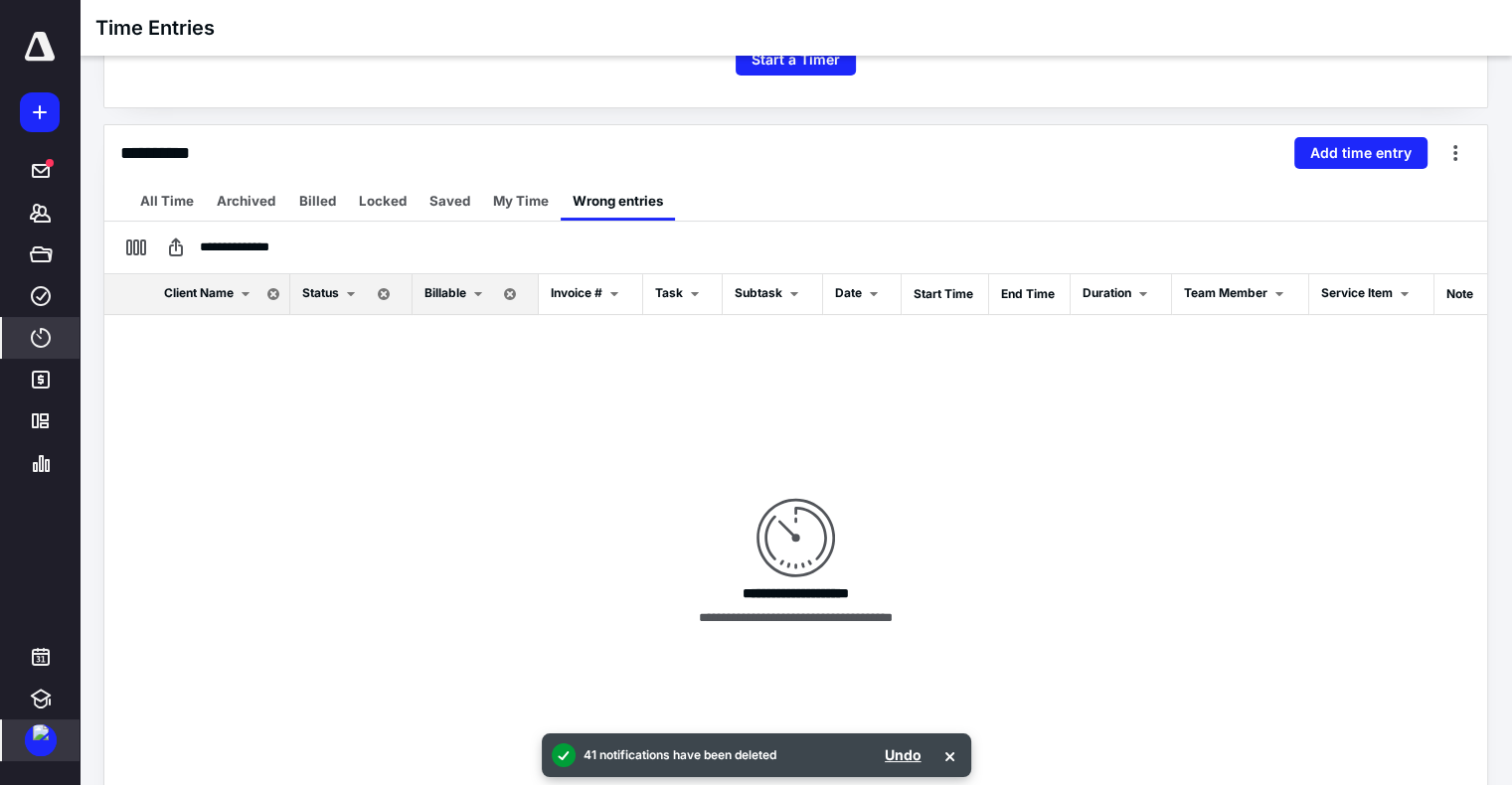 scroll, scrollTop: 397, scrollLeft: 0, axis: vertical 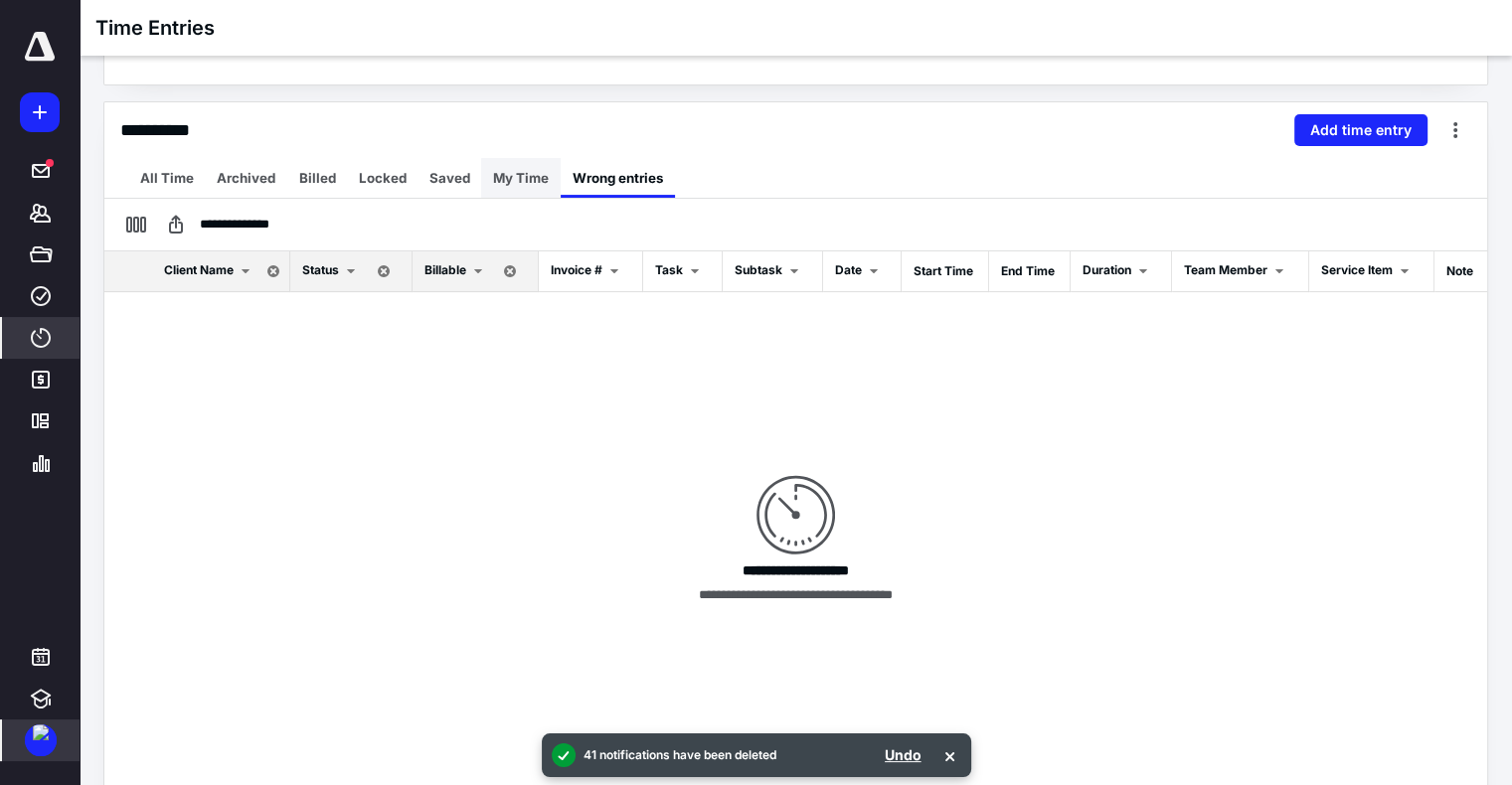 click on "My Time" at bounding box center (521, 178) 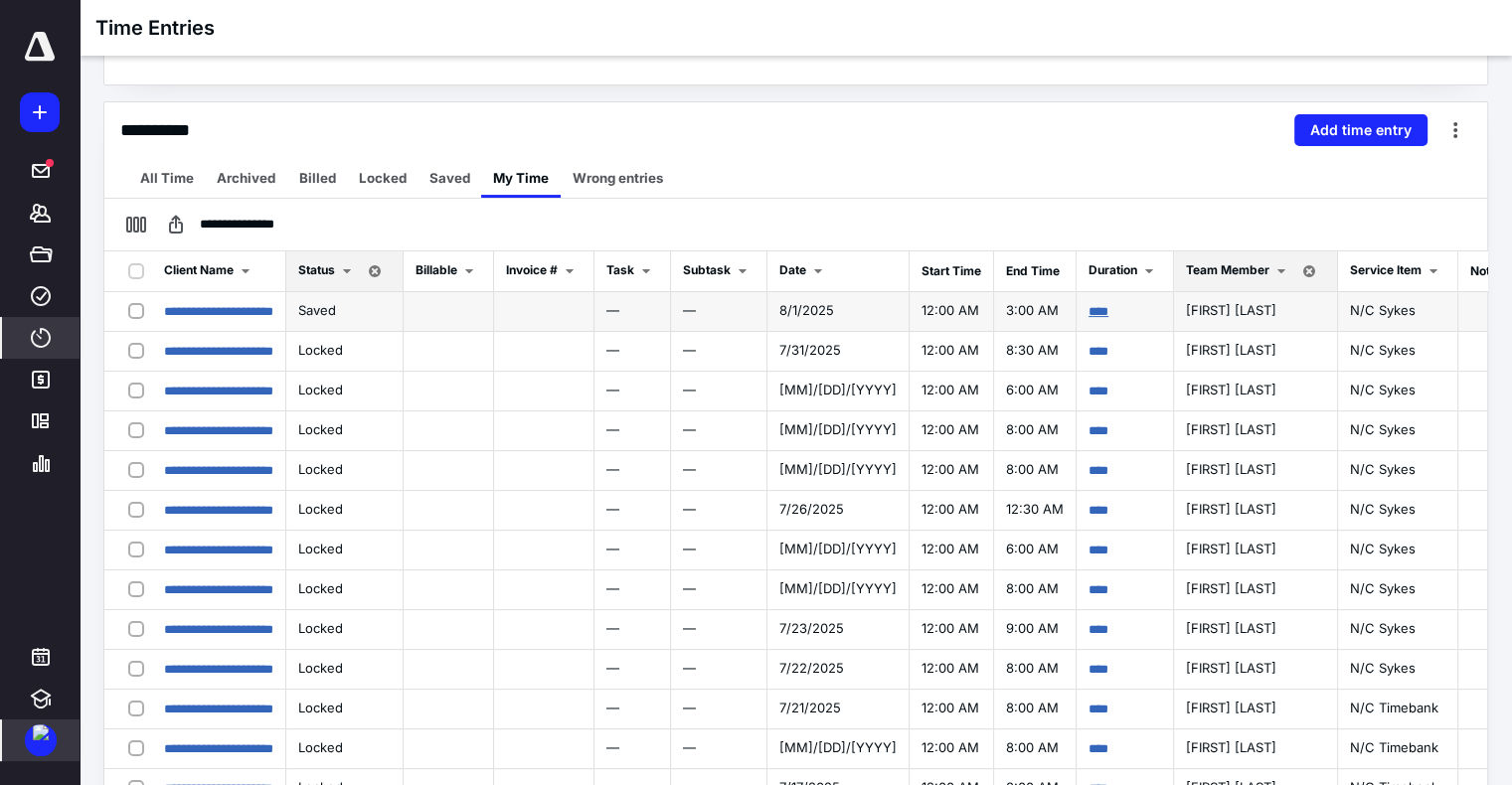 click on "****" at bounding box center [1098, 311] 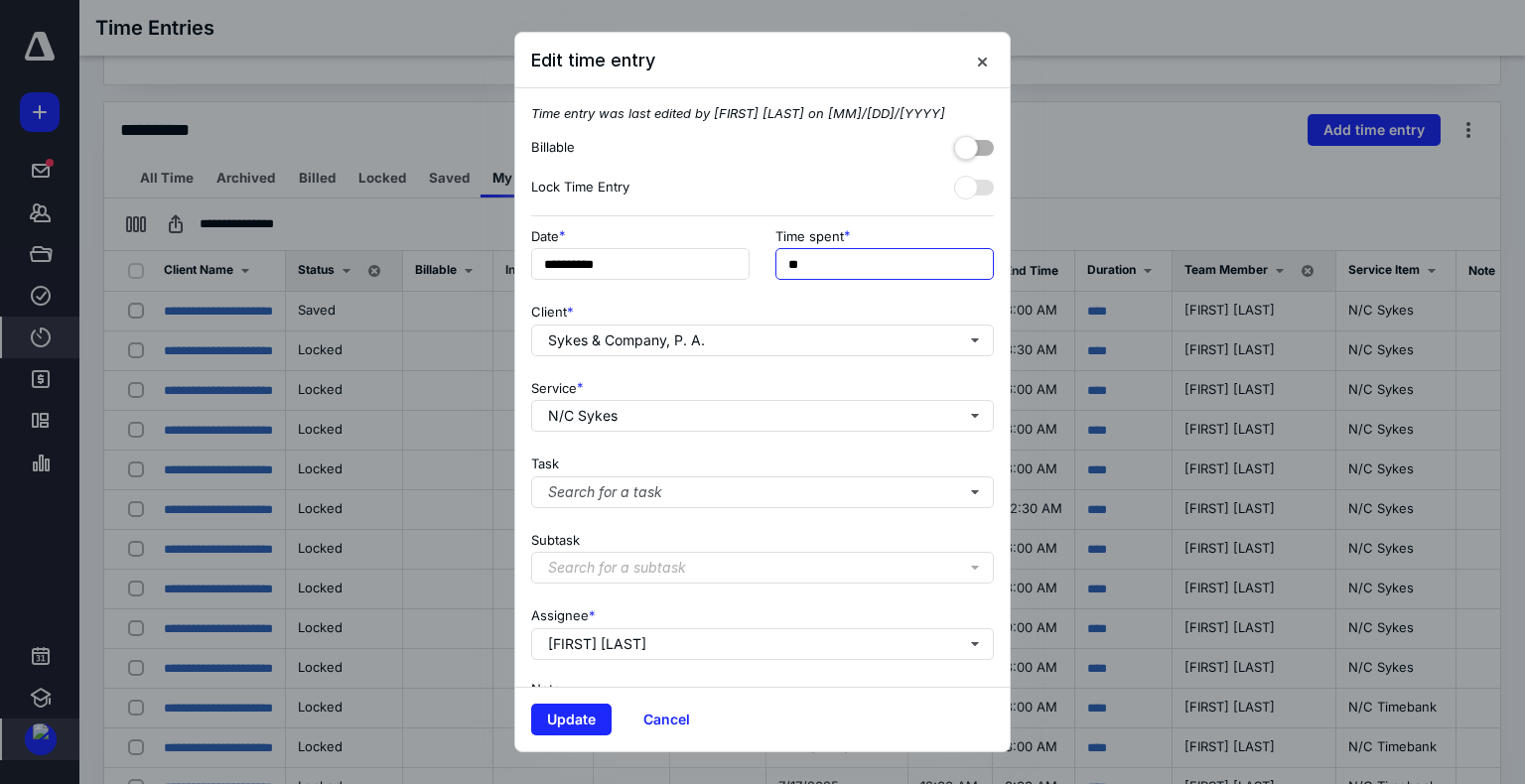 drag, startPoint x: 834, startPoint y: 261, endPoint x: 755, endPoint y: 262, distance: 79.00633 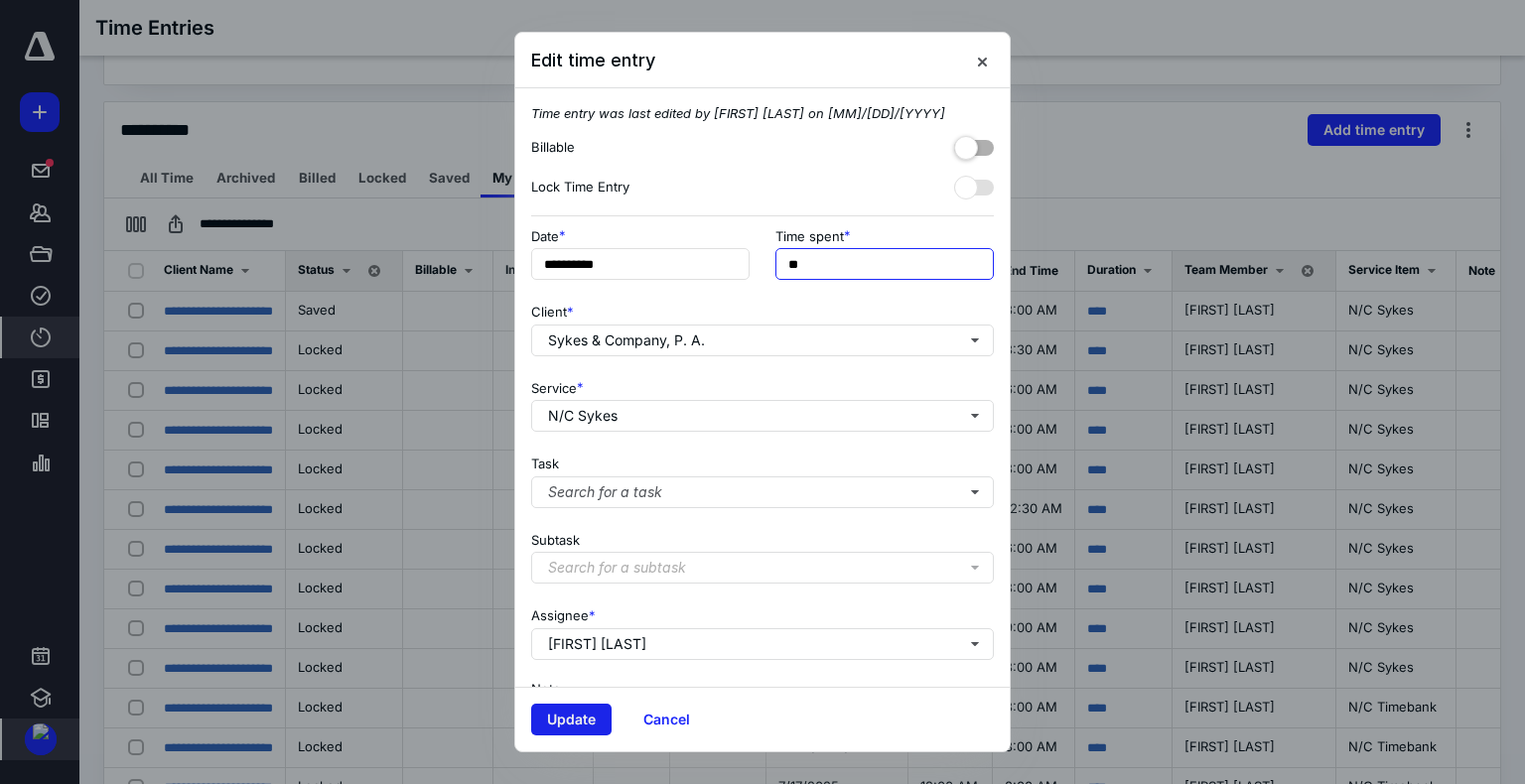 type on "**" 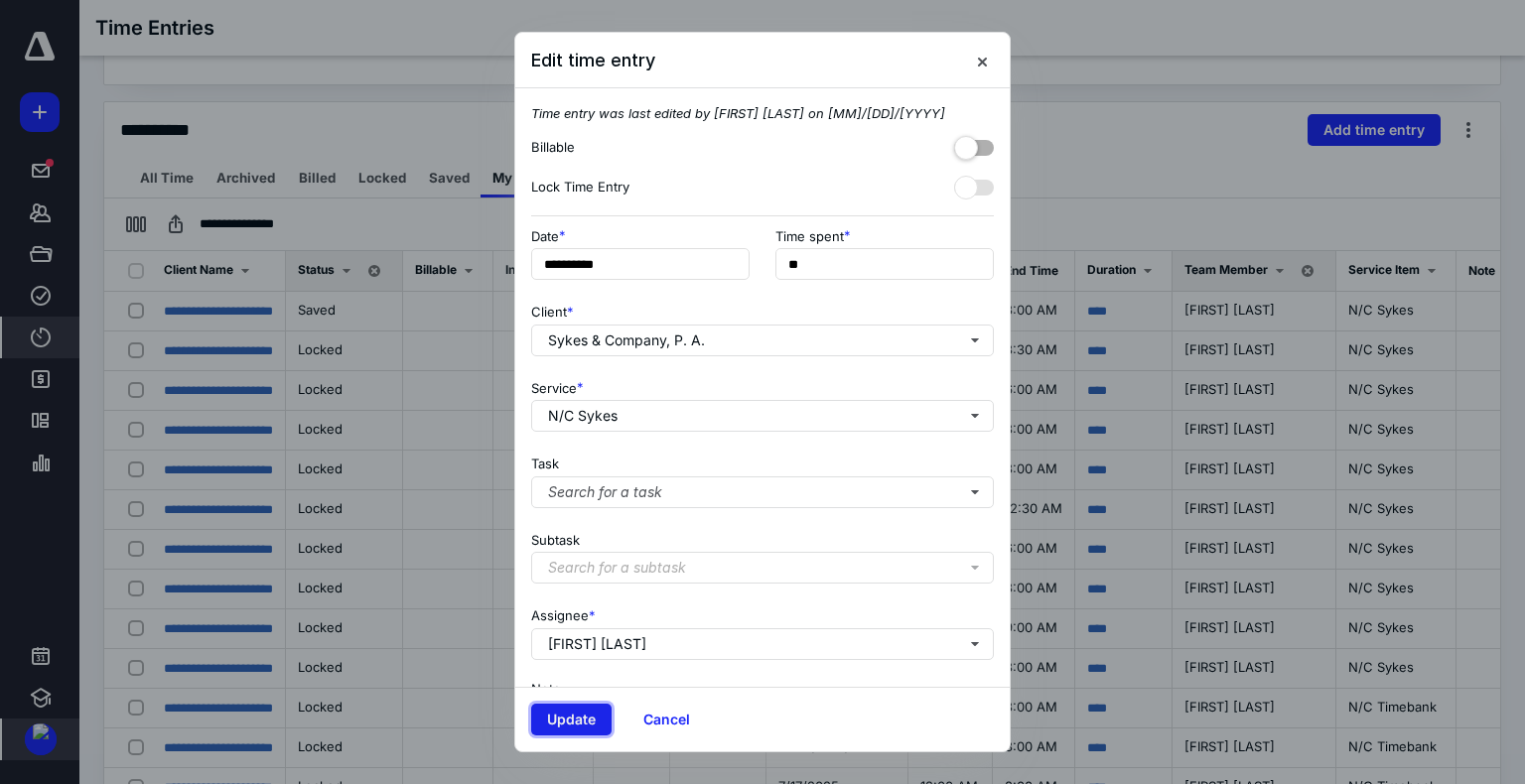 click on "Update" at bounding box center (571, 719) 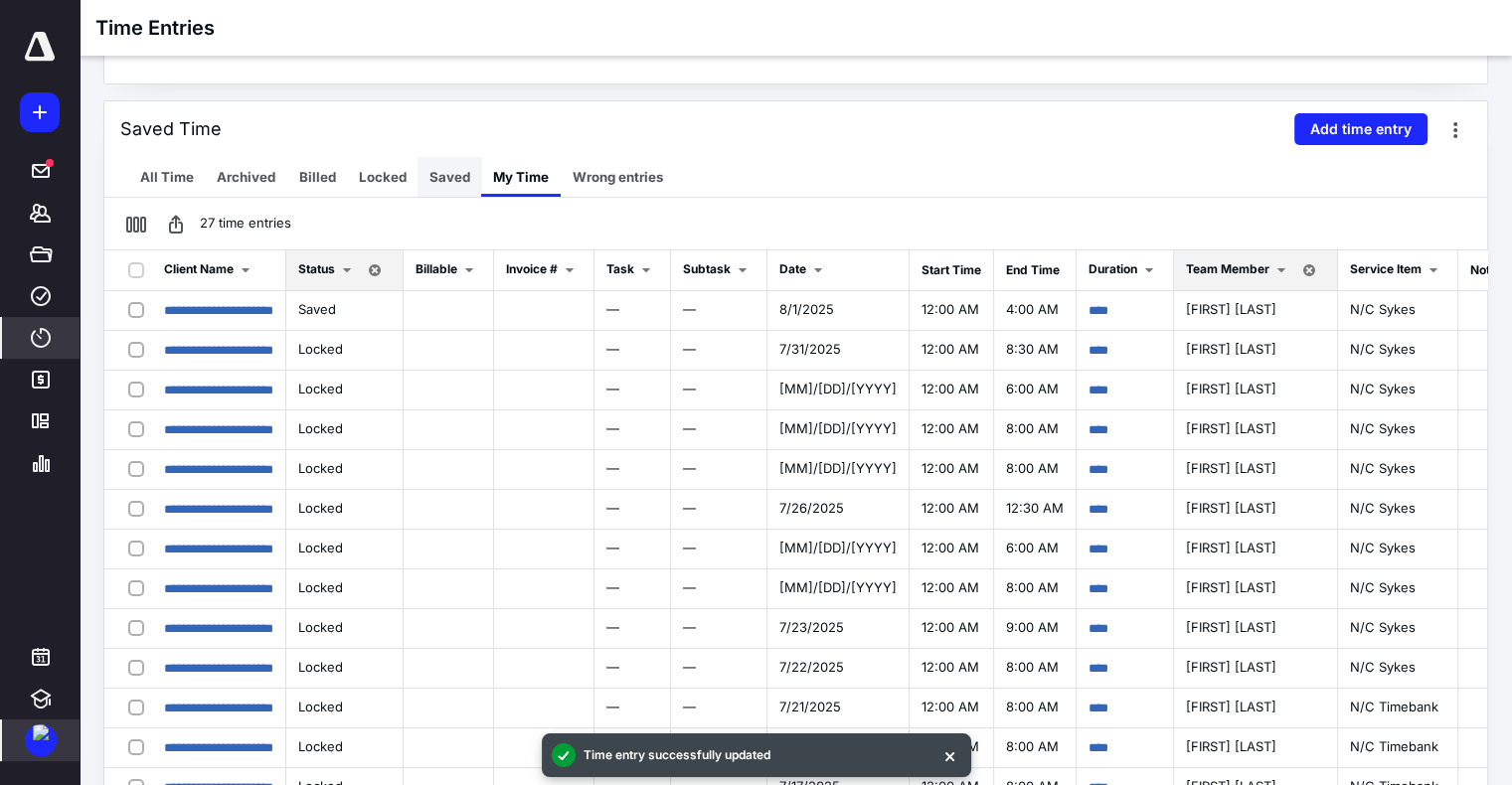 click on "Saved" at bounding box center (449, 177) 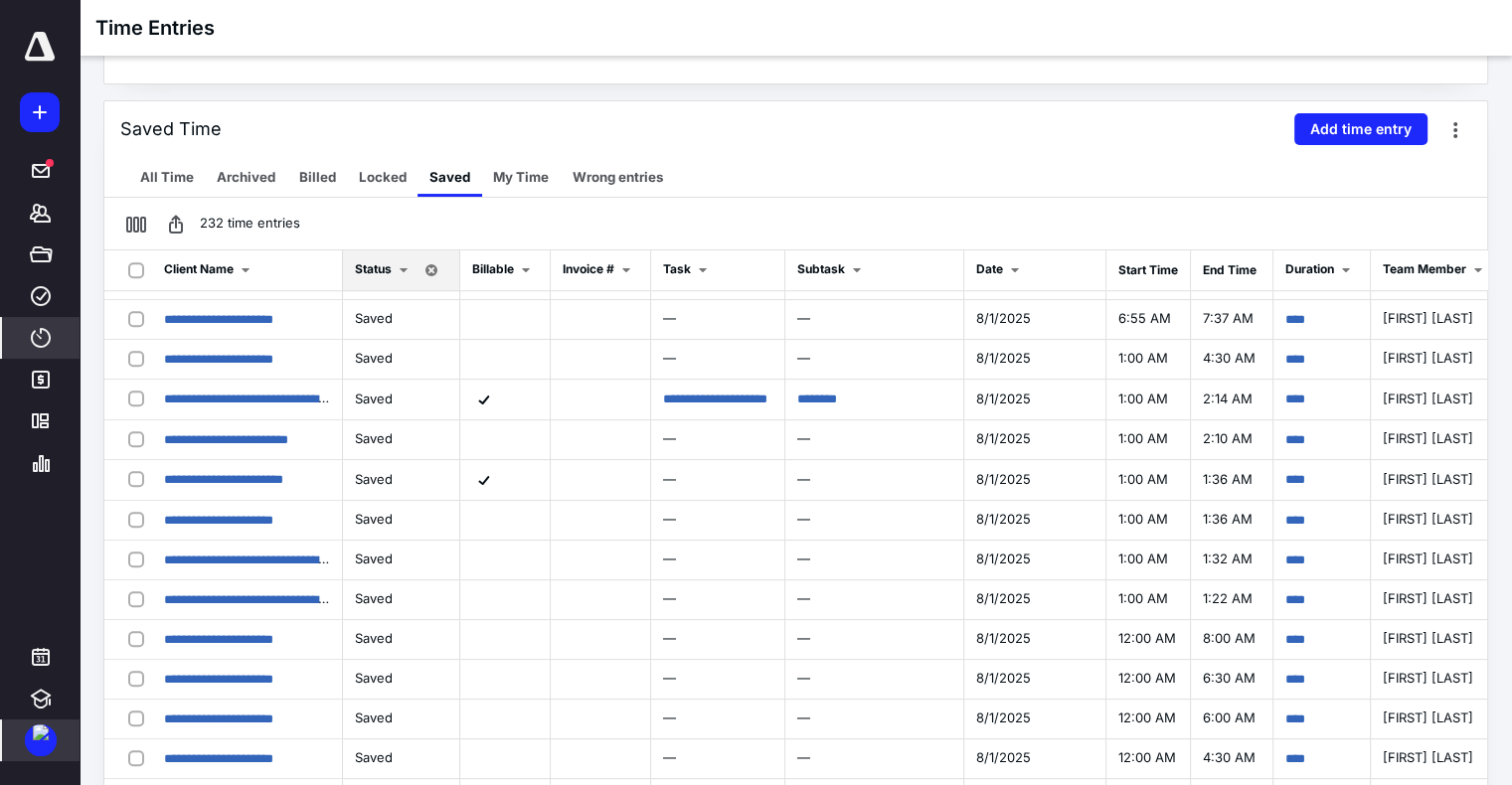 scroll, scrollTop: 1516, scrollLeft: 0, axis: vertical 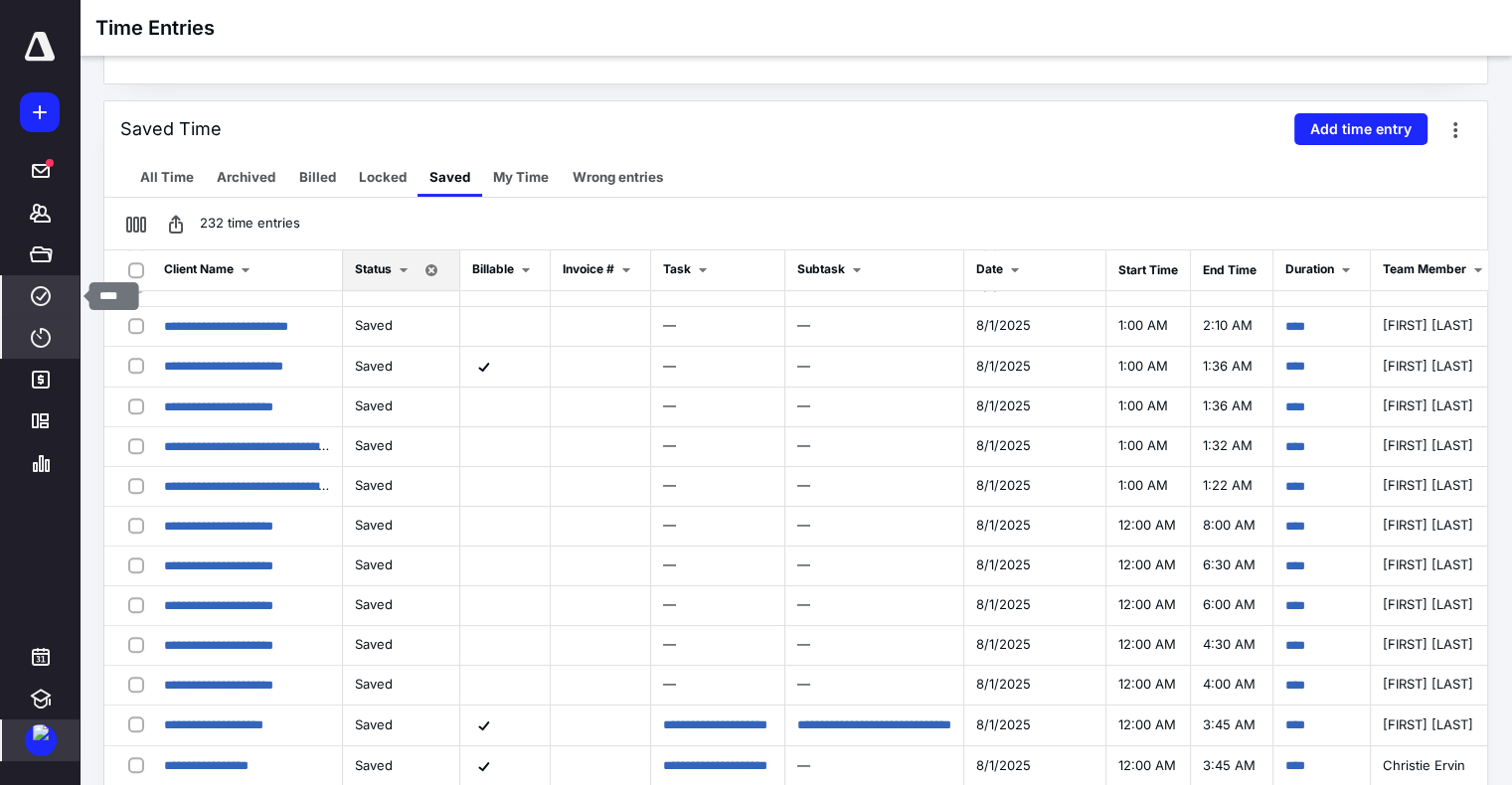 click on "****" at bounding box center (41, 296) 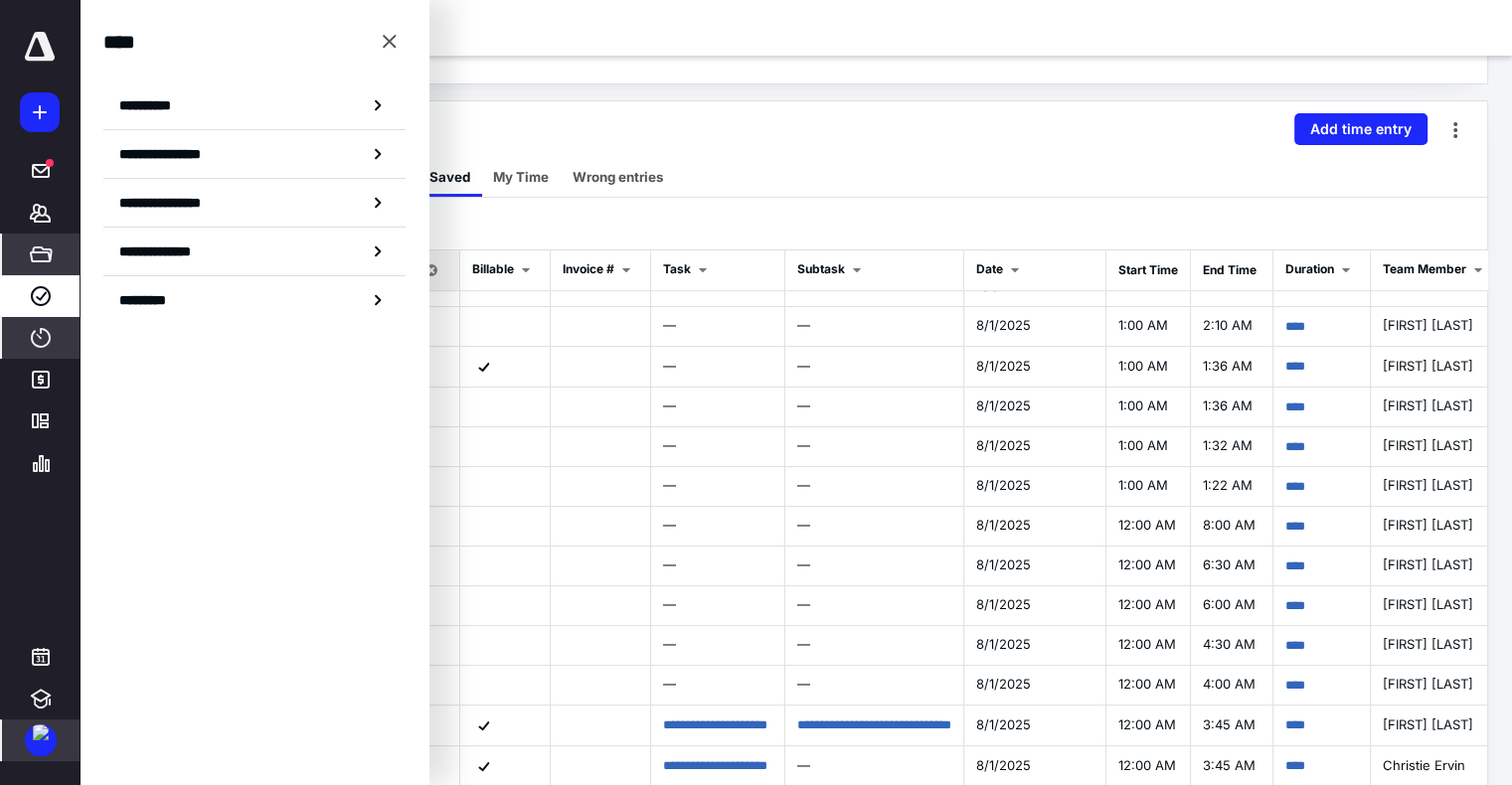 drag, startPoint x: 294, startPoint y: 118, endPoint x: 24, endPoint y: 254, distance: 302.31771 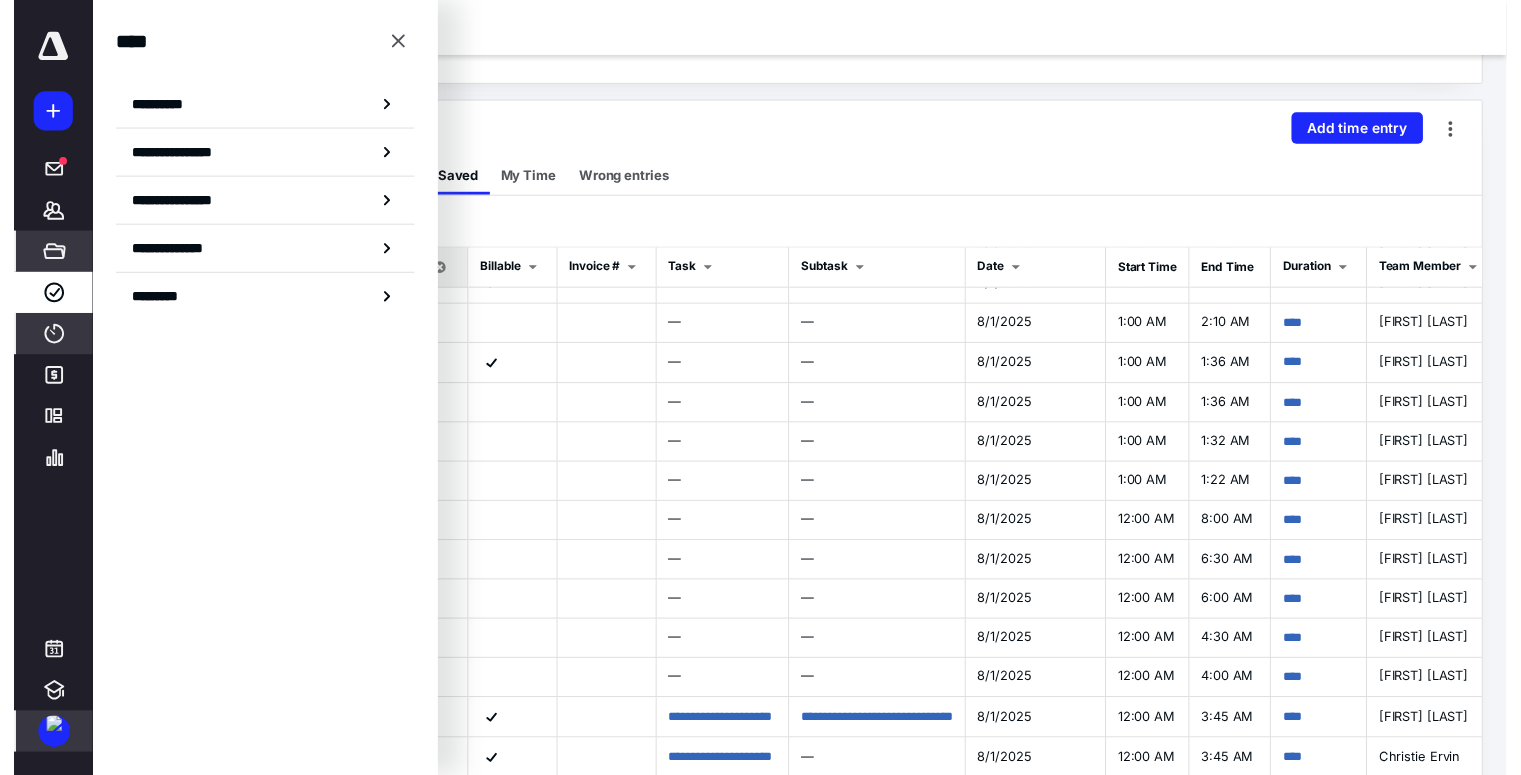 scroll, scrollTop: 0, scrollLeft: 0, axis: both 